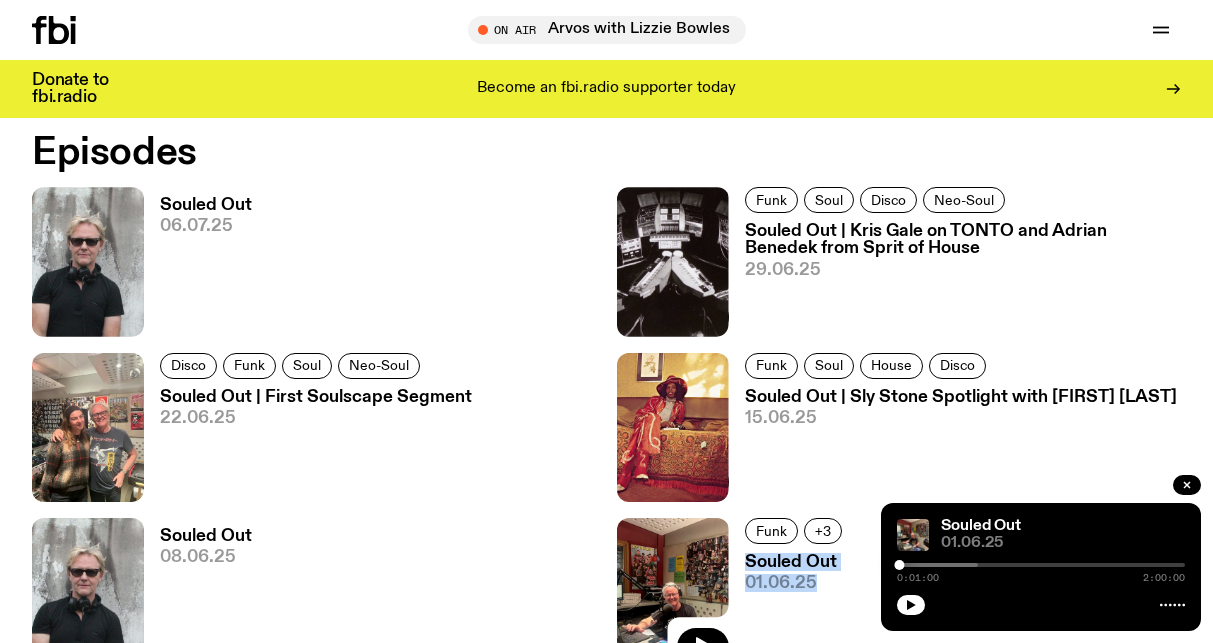 scroll, scrollTop: 1097, scrollLeft: 0, axis: vertical 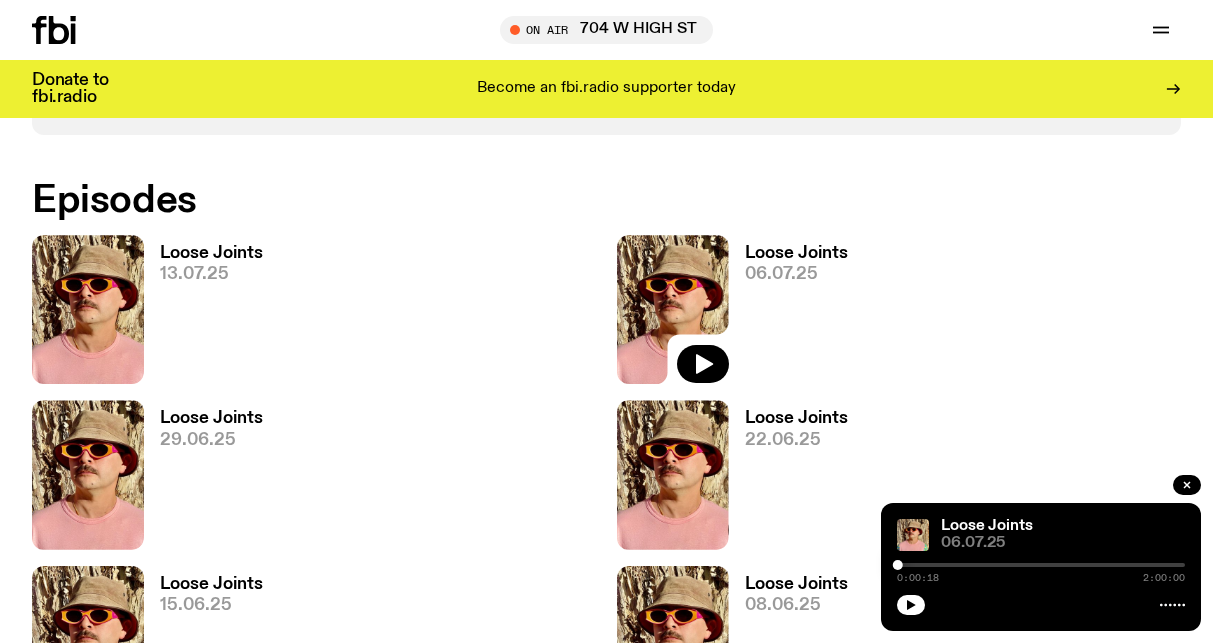 click on "13.07.25" at bounding box center [211, 274] 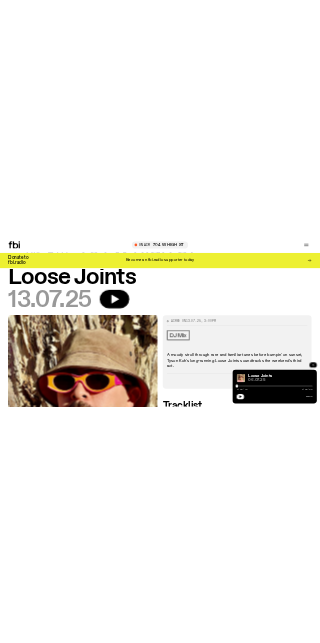 scroll, scrollTop: 60, scrollLeft: 0, axis: vertical 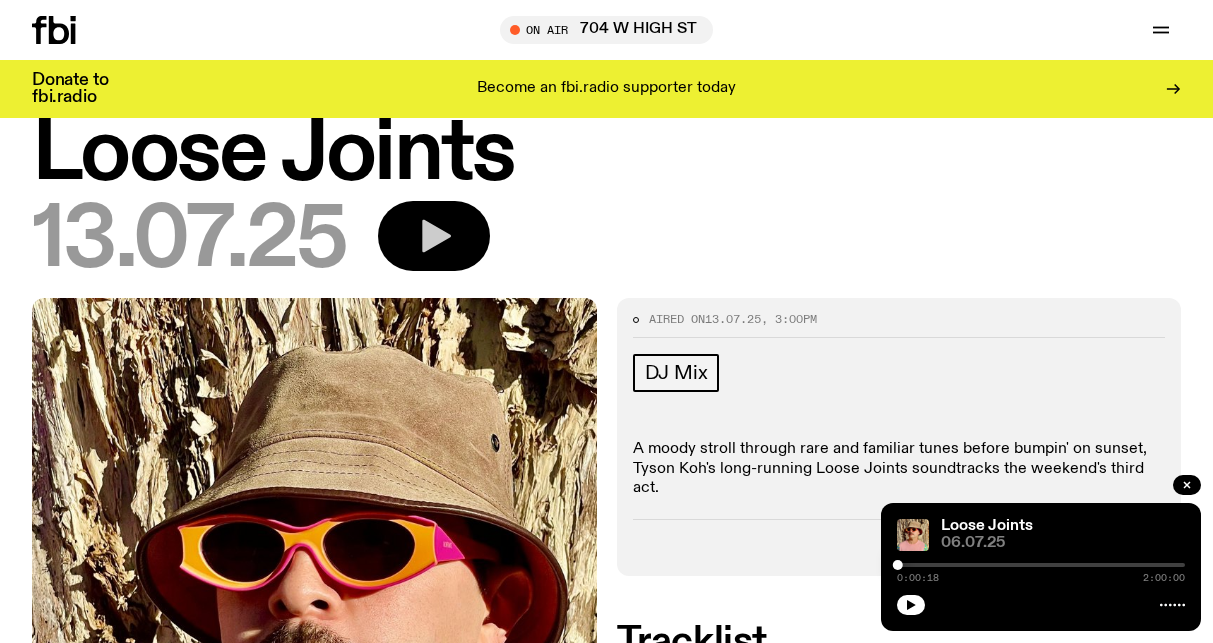 click 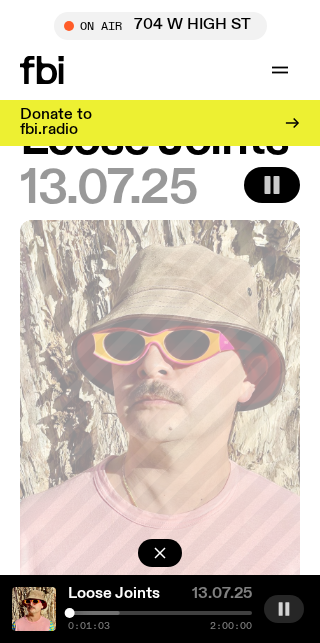 click 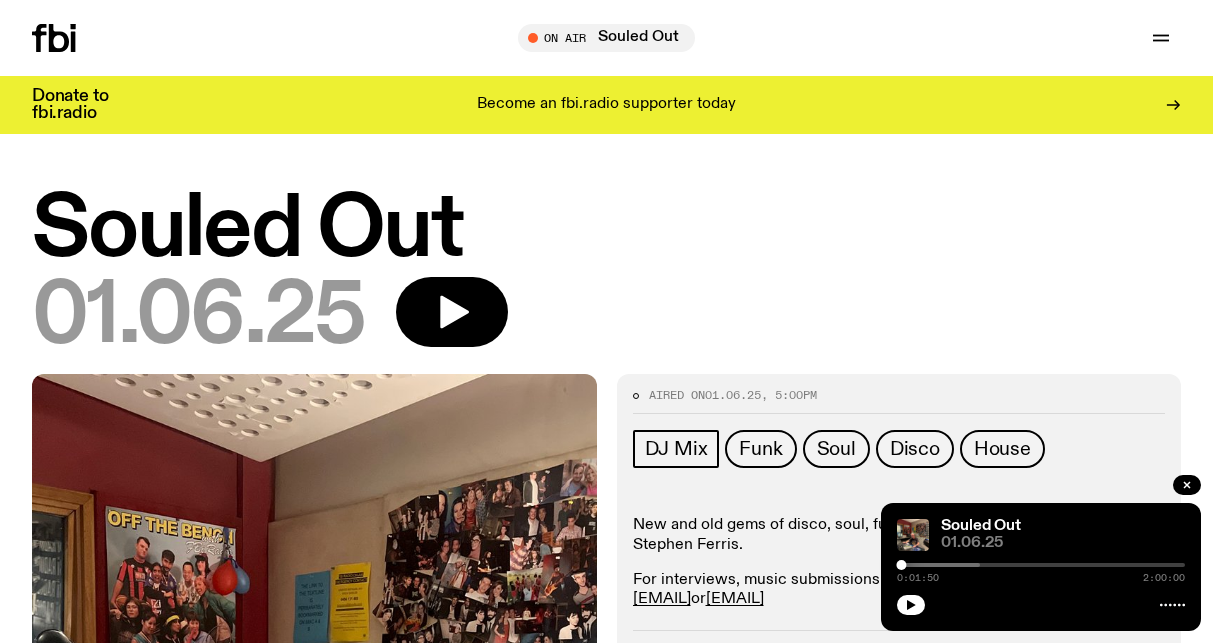 scroll, scrollTop: 0, scrollLeft: 0, axis: both 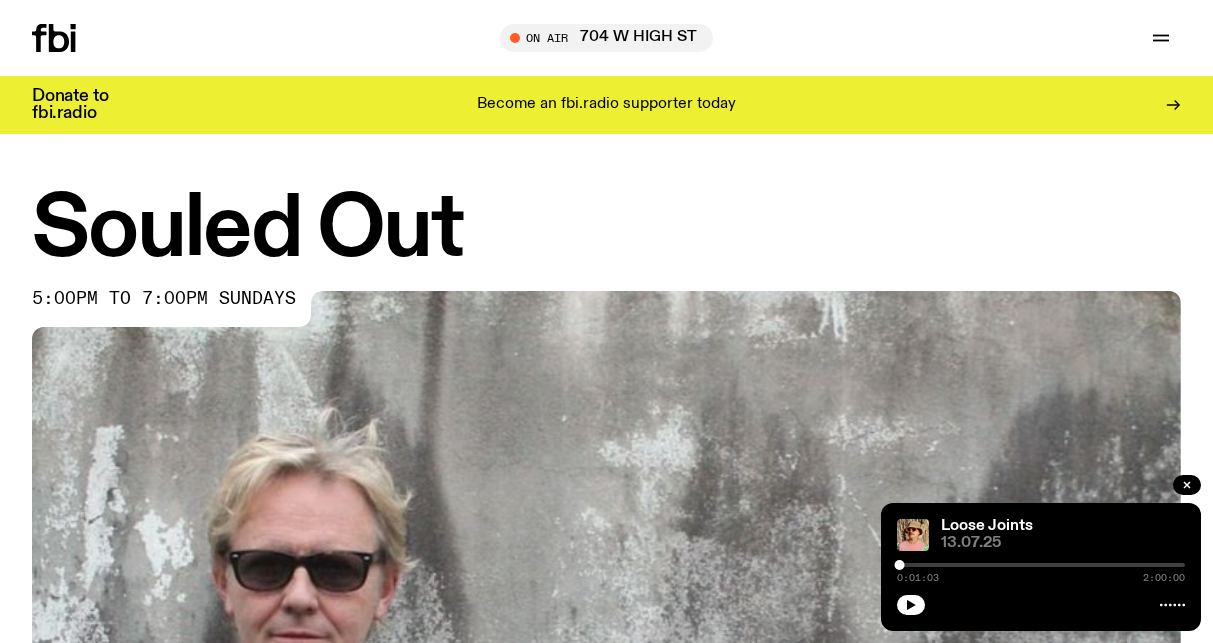 click 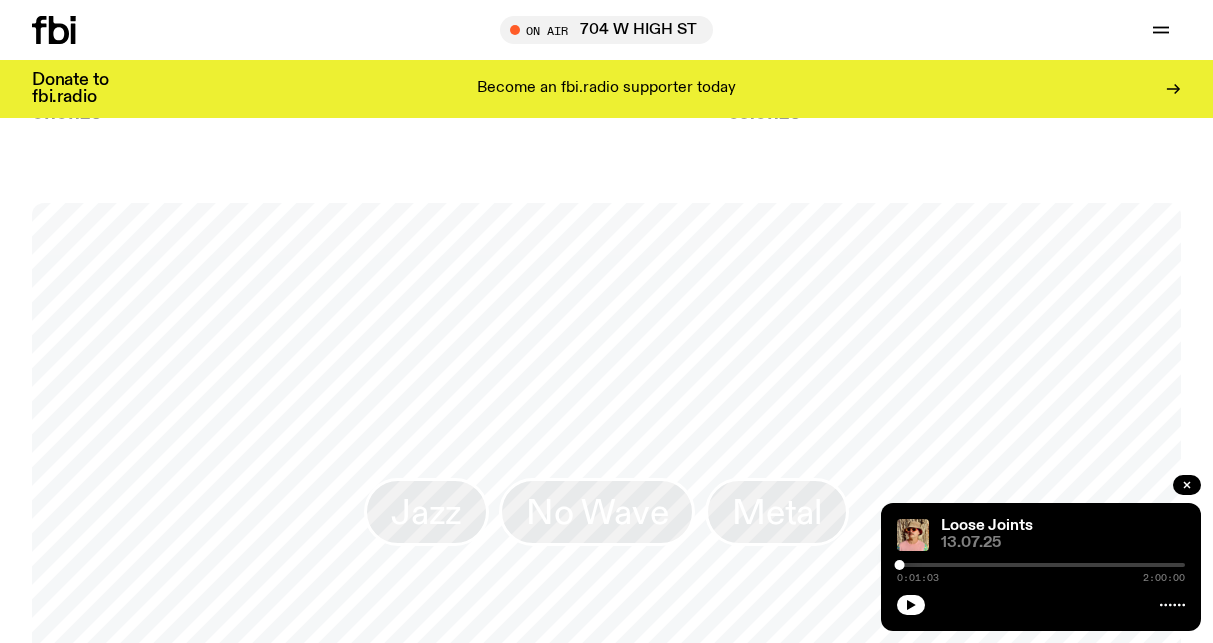 scroll, scrollTop: 1338, scrollLeft: 0, axis: vertical 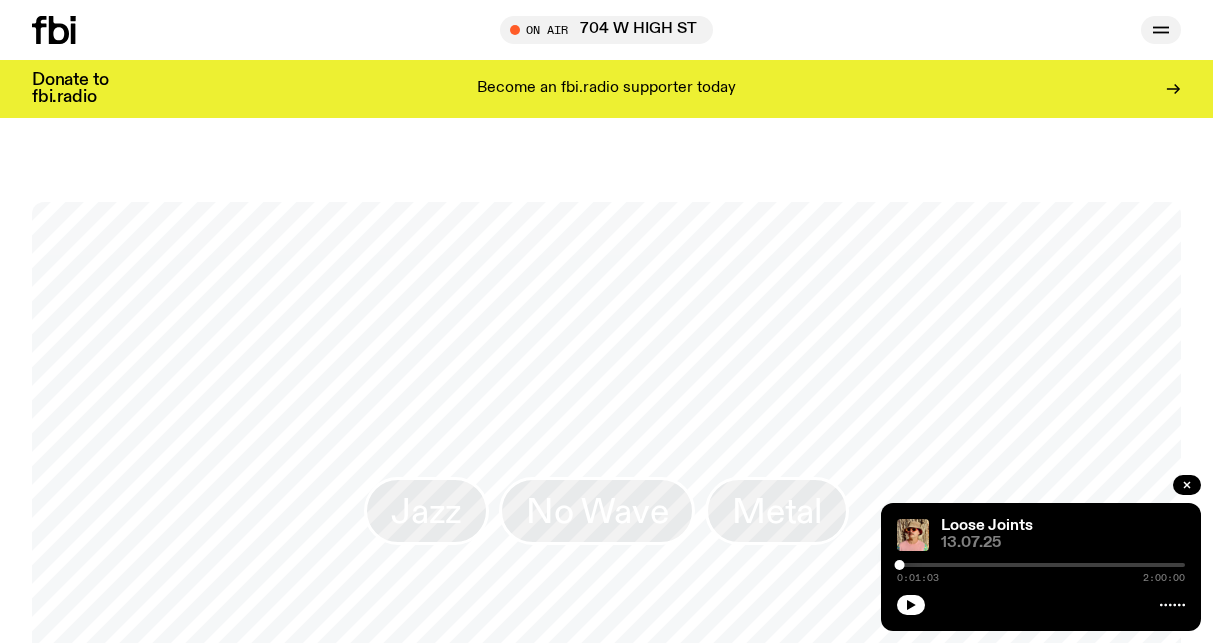 click 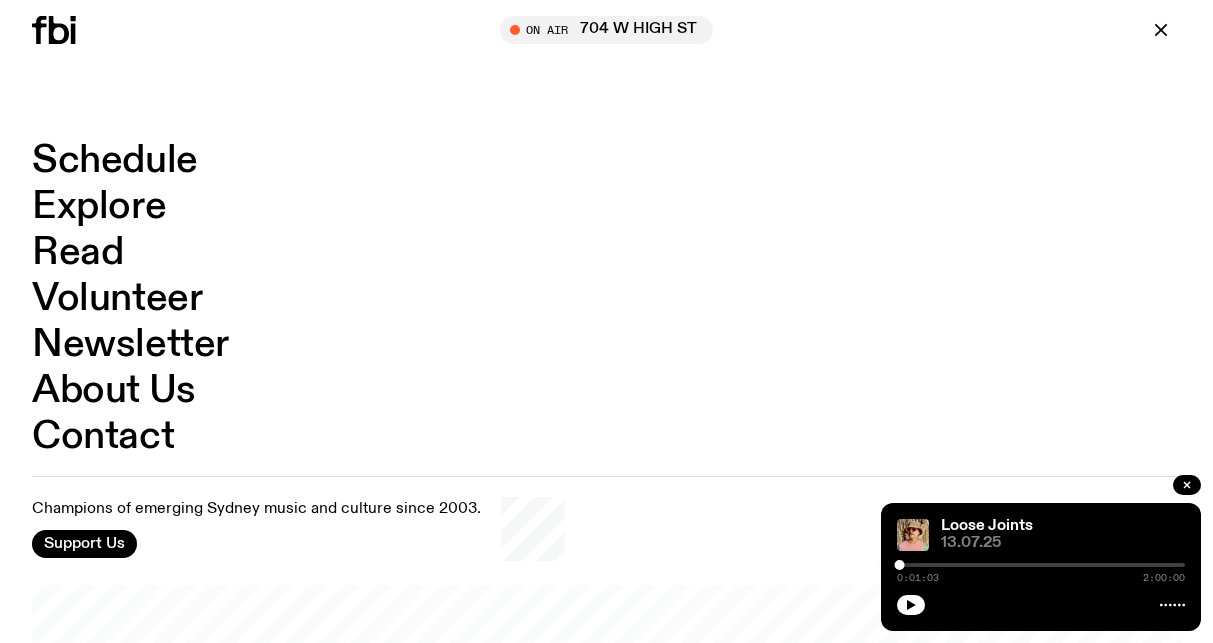click on "Schedule" at bounding box center (115, 161) 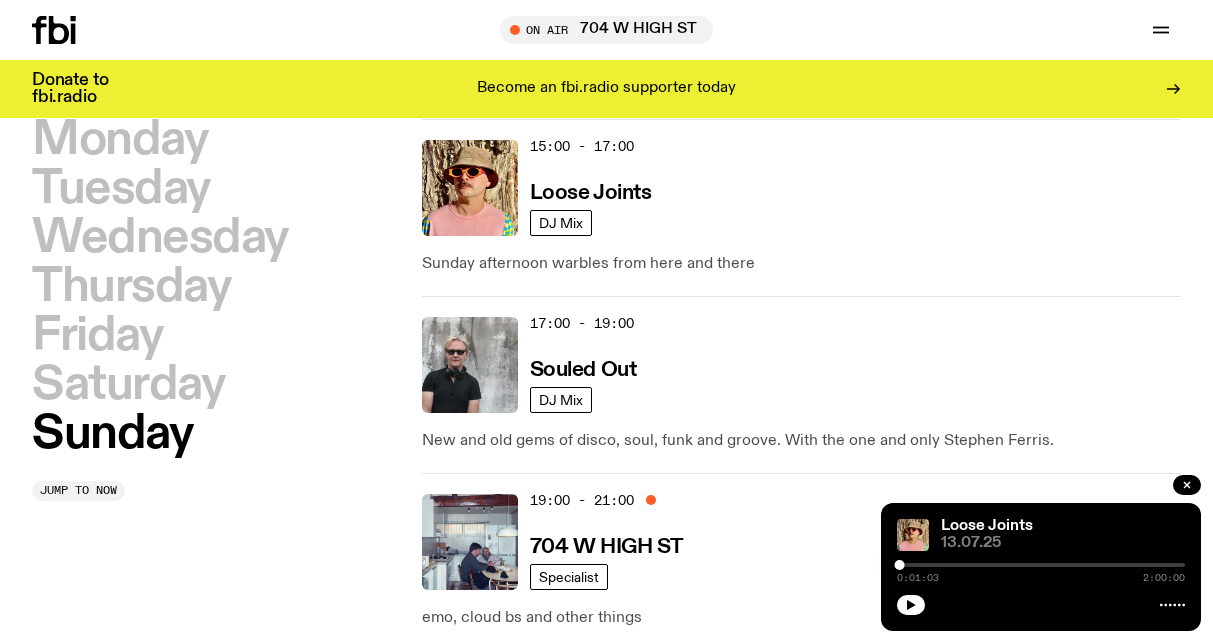 scroll, scrollTop: 1356, scrollLeft: 0, axis: vertical 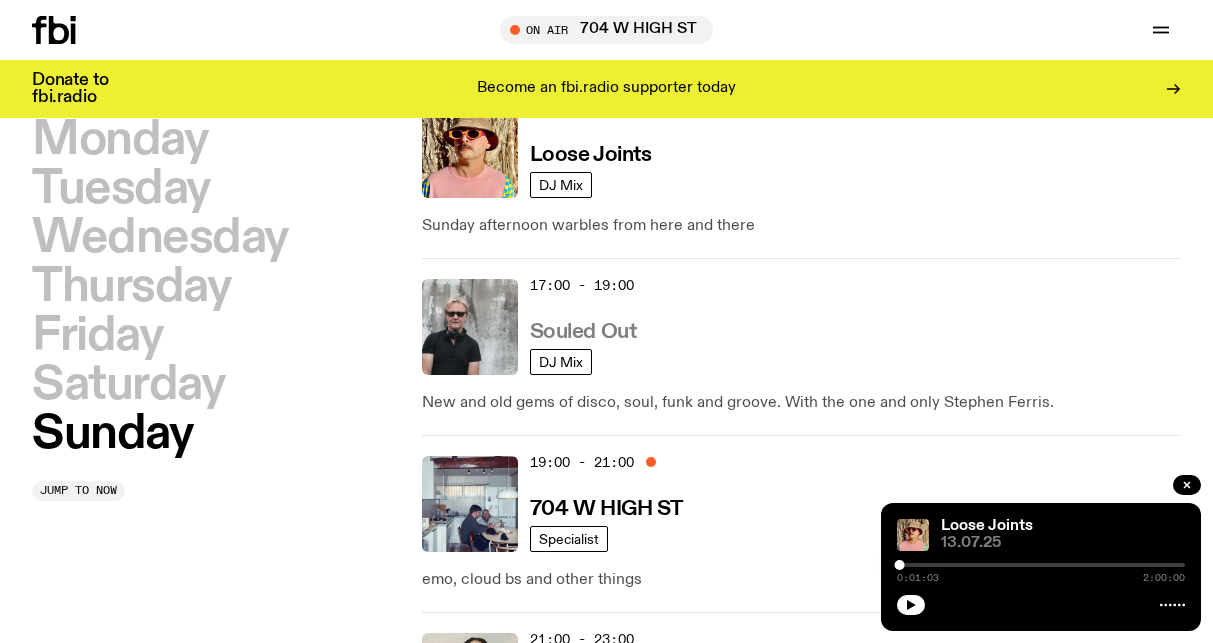 click on "Souled Out" at bounding box center (583, 332) 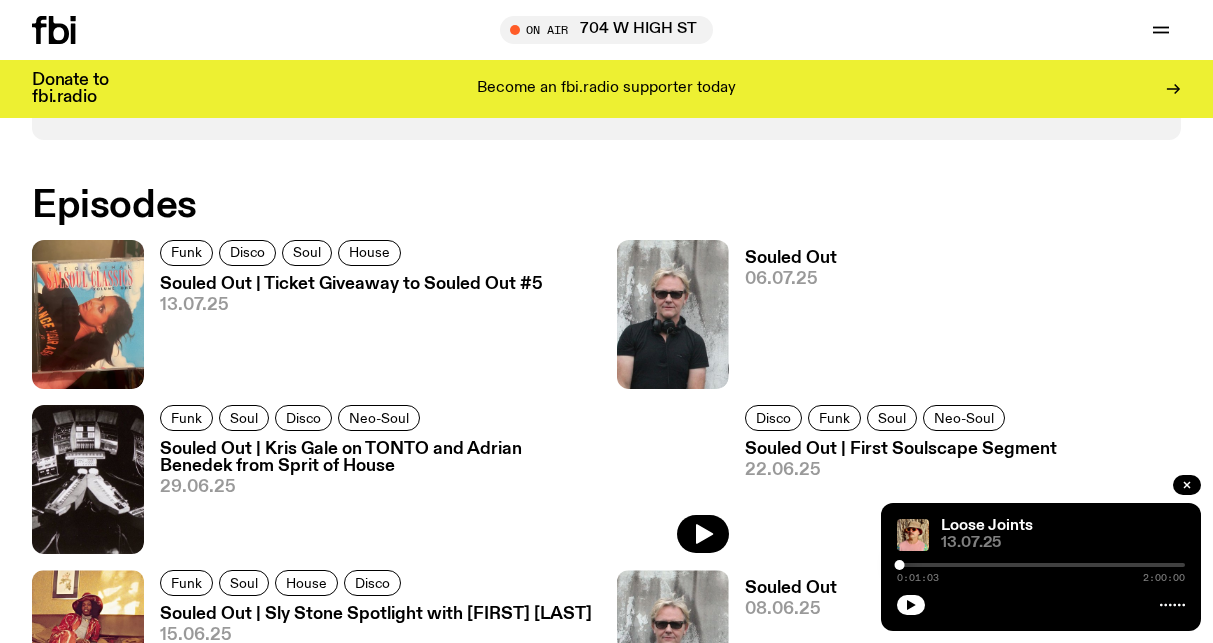 scroll, scrollTop: 1069, scrollLeft: 0, axis: vertical 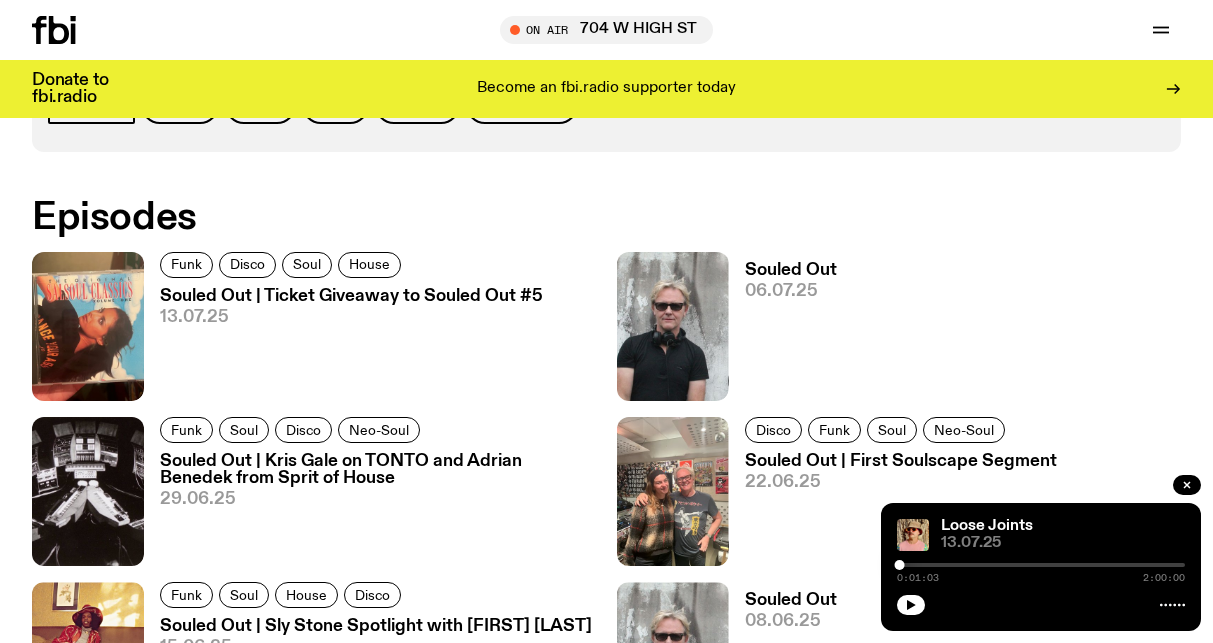 click on "Souled Out | Ticket Giveaway to Souled Out #5" at bounding box center (351, 296) 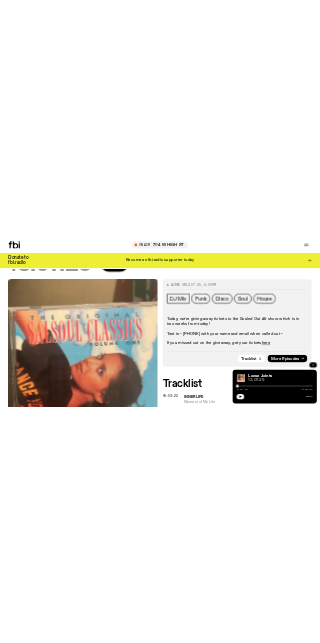 scroll, scrollTop: 262, scrollLeft: 0, axis: vertical 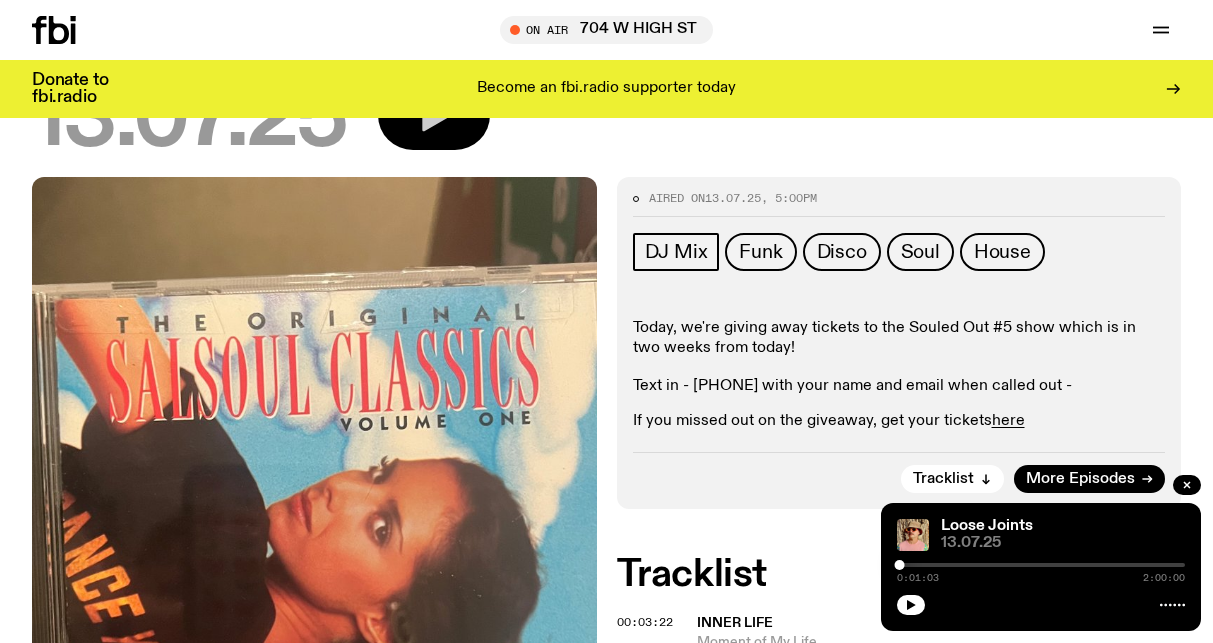click 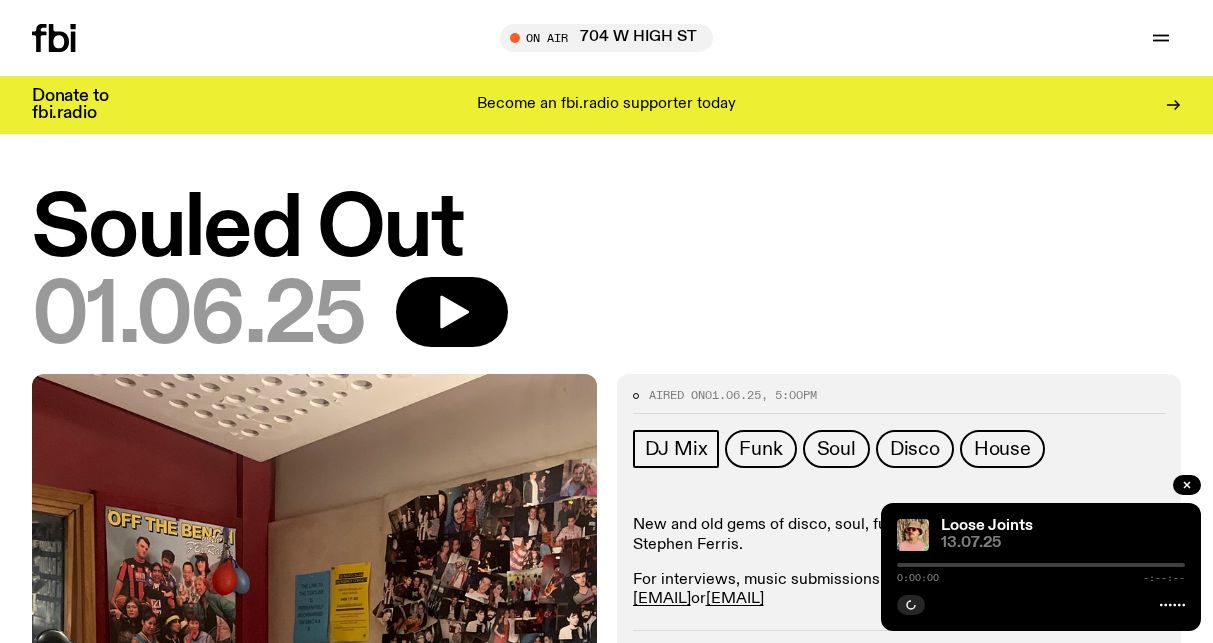 scroll, scrollTop: 0, scrollLeft: 0, axis: both 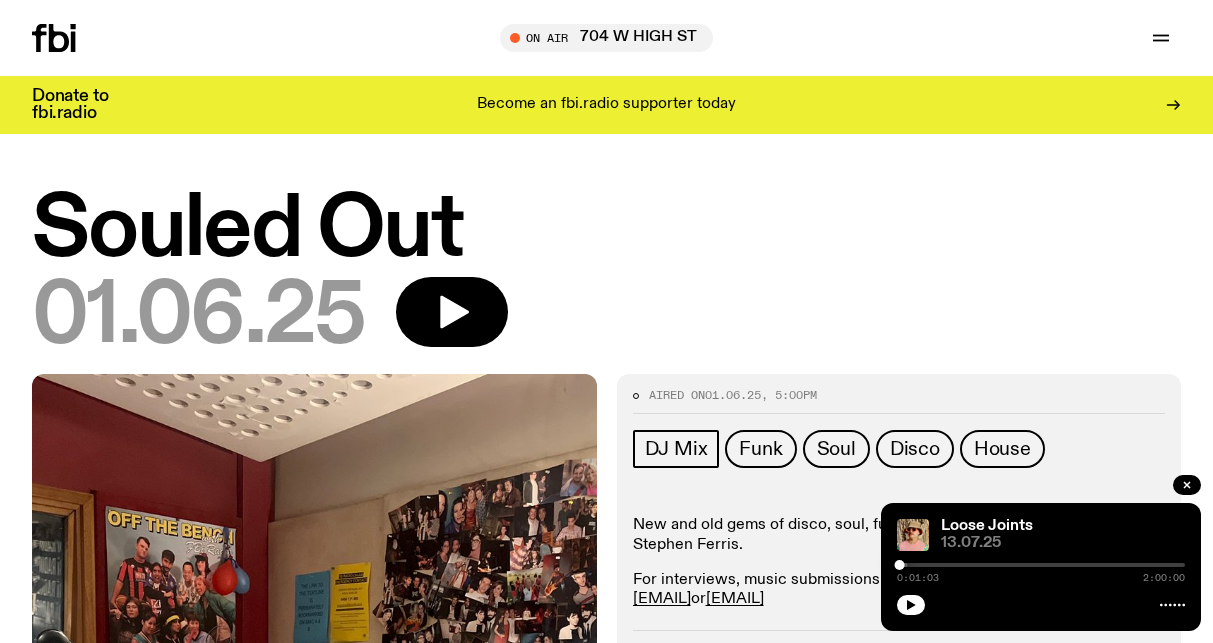 click on "01.06.25" at bounding box center [606, 317] 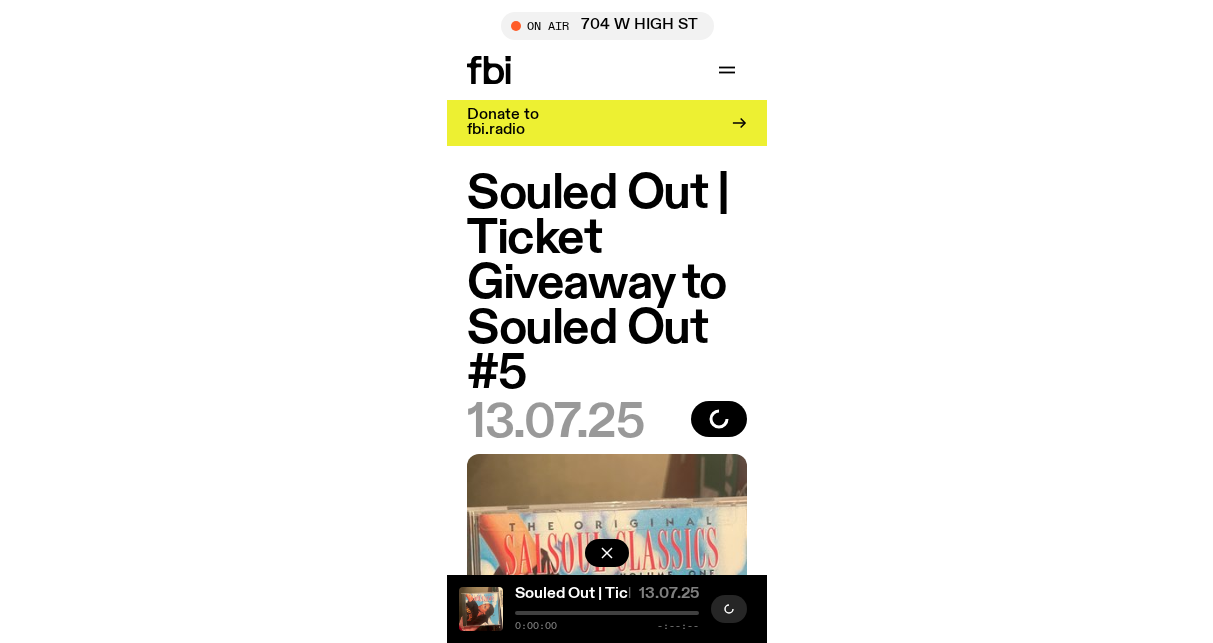 scroll, scrollTop: 0, scrollLeft: 0, axis: both 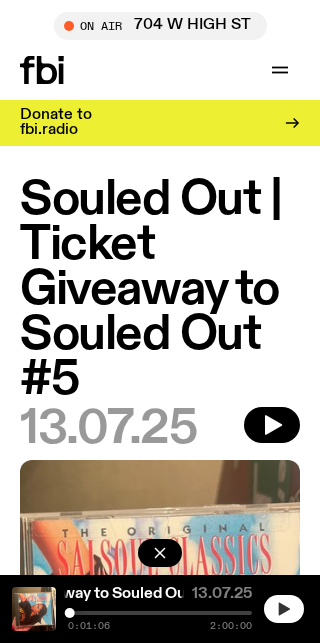 click at bounding box center (284, 609) 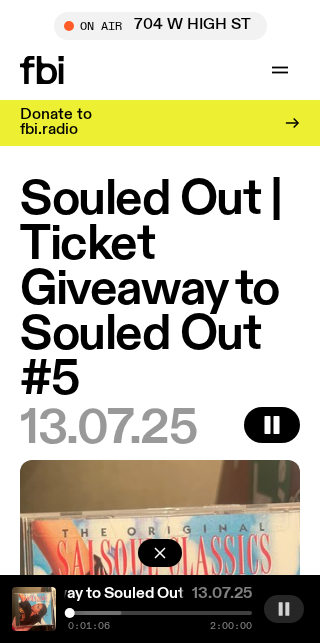 click 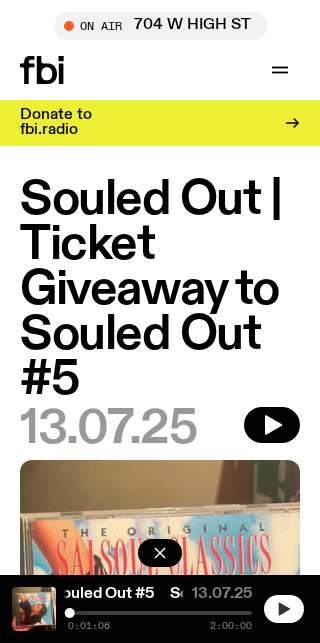 click 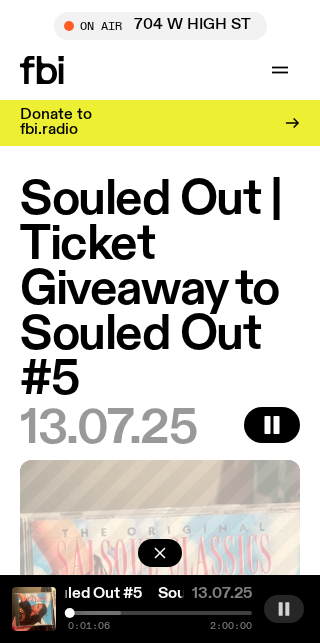 click 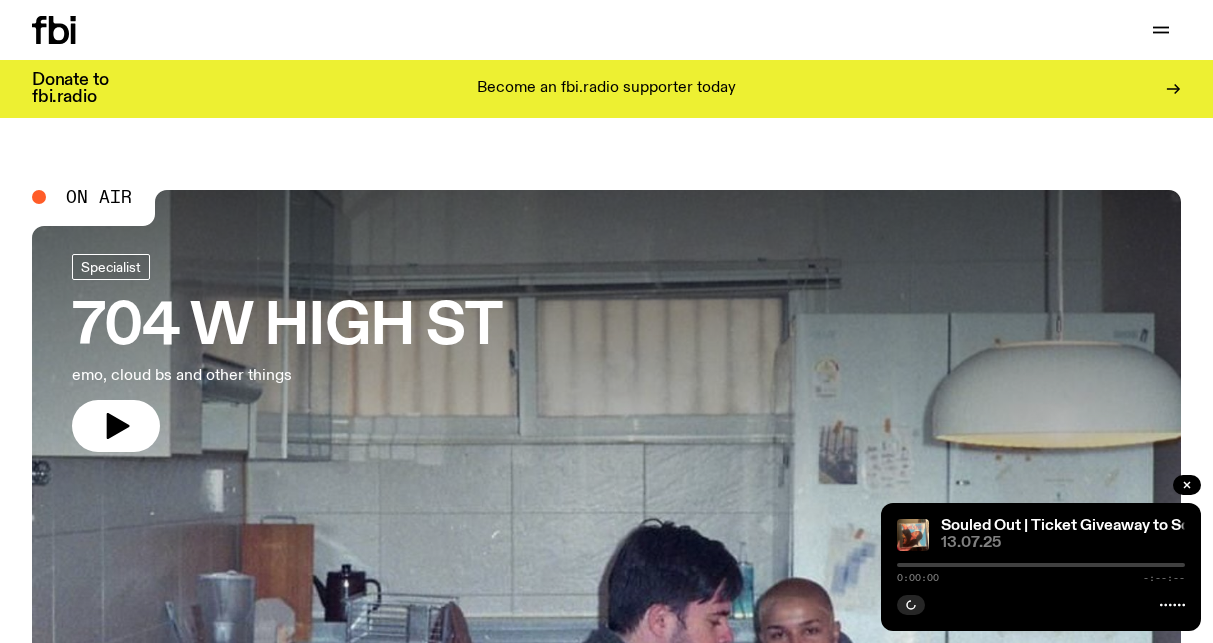 scroll, scrollTop: 4, scrollLeft: 0, axis: vertical 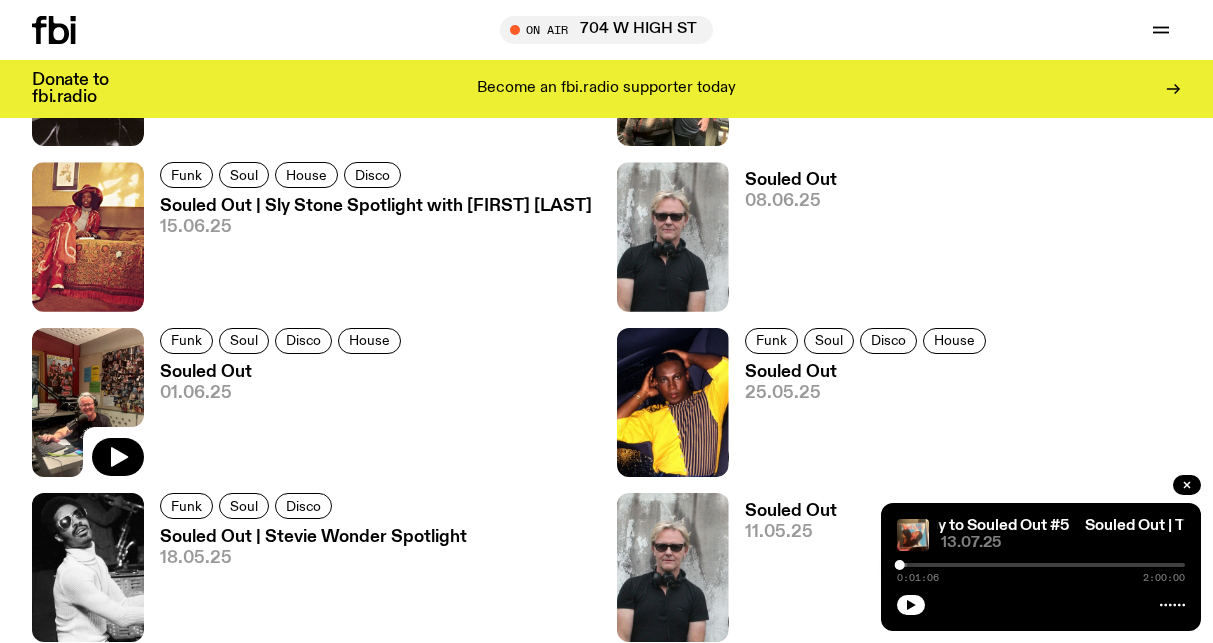 click at bounding box center [88, 402] 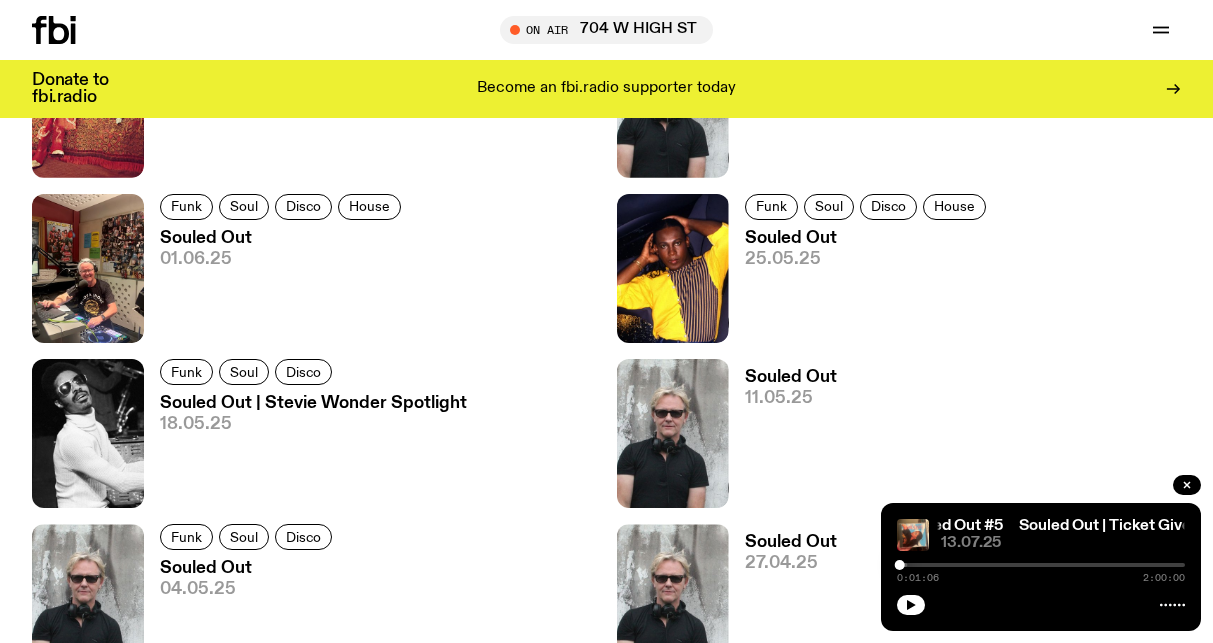 scroll, scrollTop: 1624, scrollLeft: 0, axis: vertical 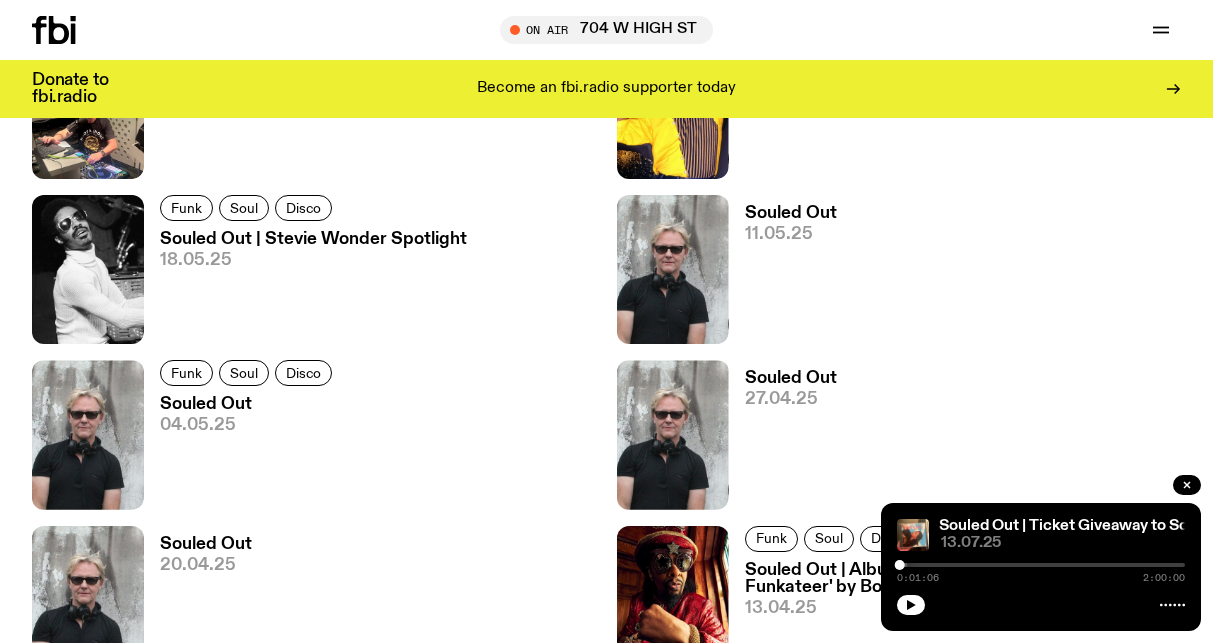 click on "Souled Out | Stevie Wonder Spotlight" at bounding box center (313, 239) 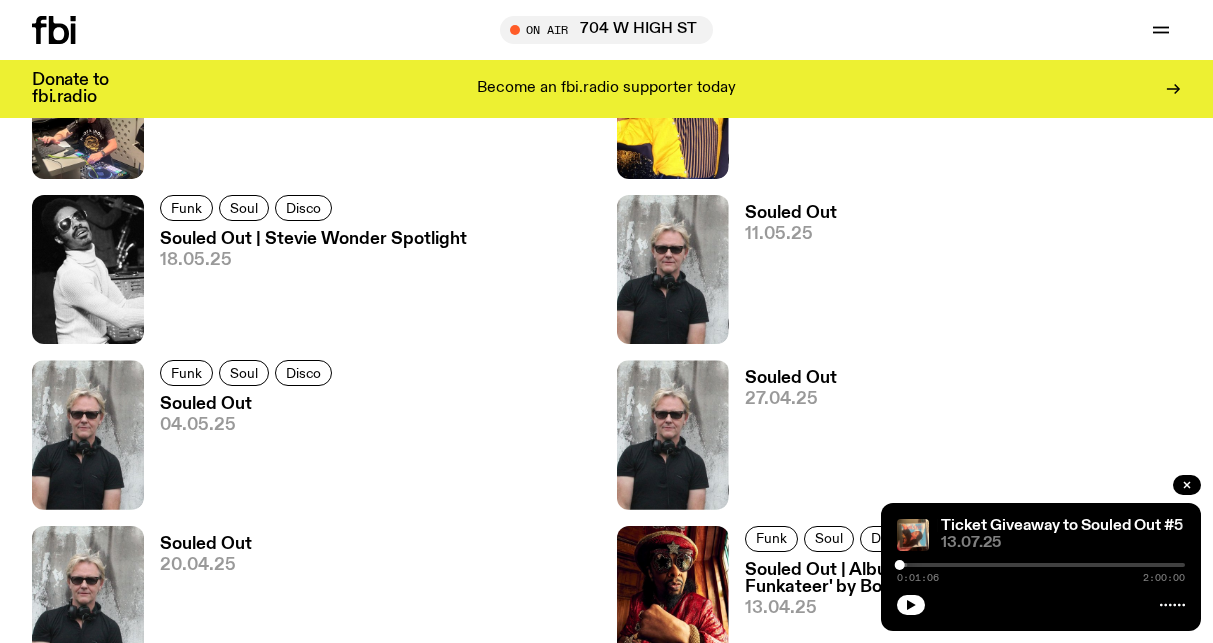 click on "Souled Out | Stevie Wonder Spotlight" at bounding box center (313, 239) 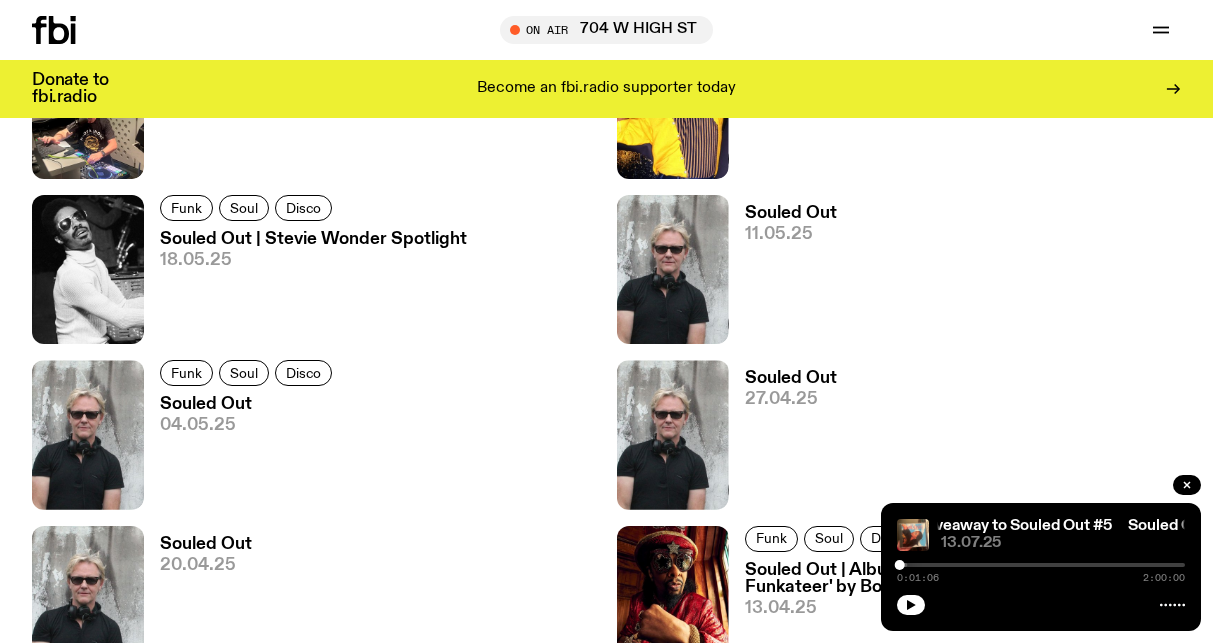 click on "Souled Out" at bounding box center [791, 213] 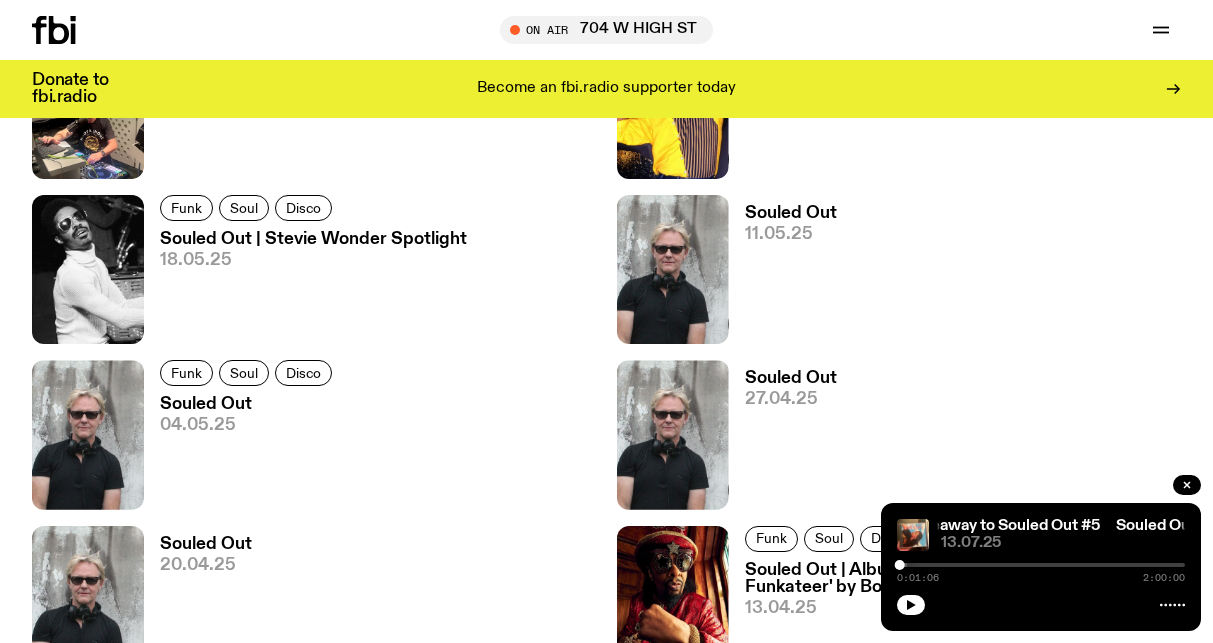 scroll, scrollTop: 1782, scrollLeft: 0, axis: vertical 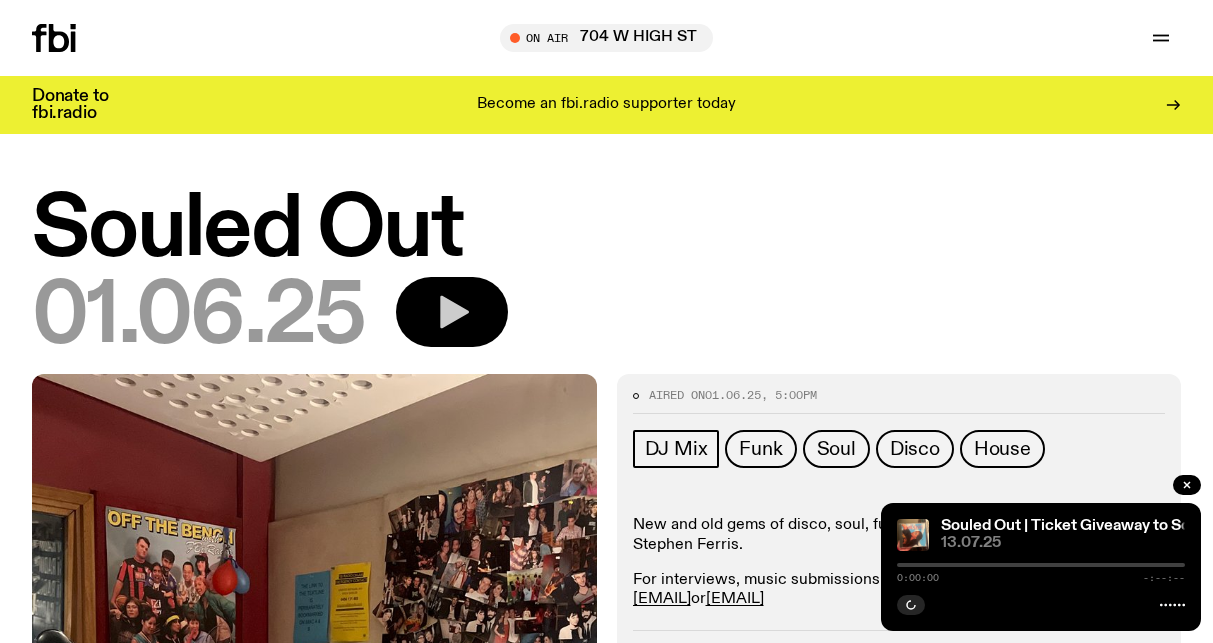 click 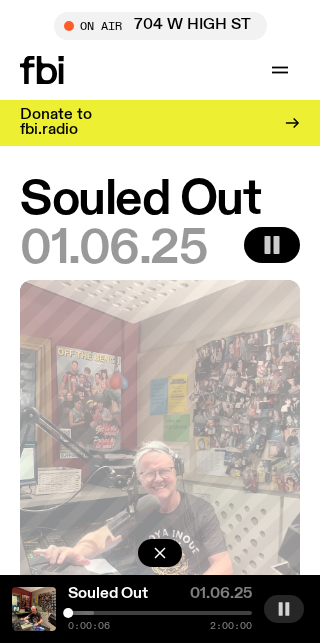 click 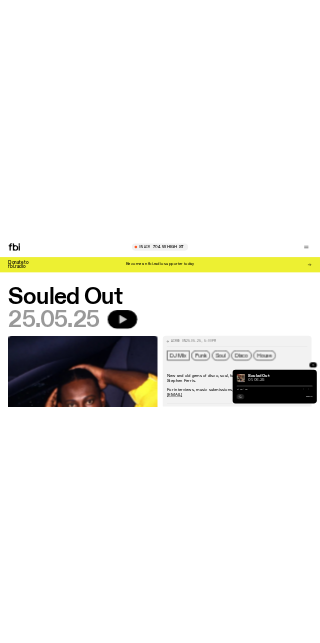scroll, scrollTop: 0, scrollLeft: 0, axis: both 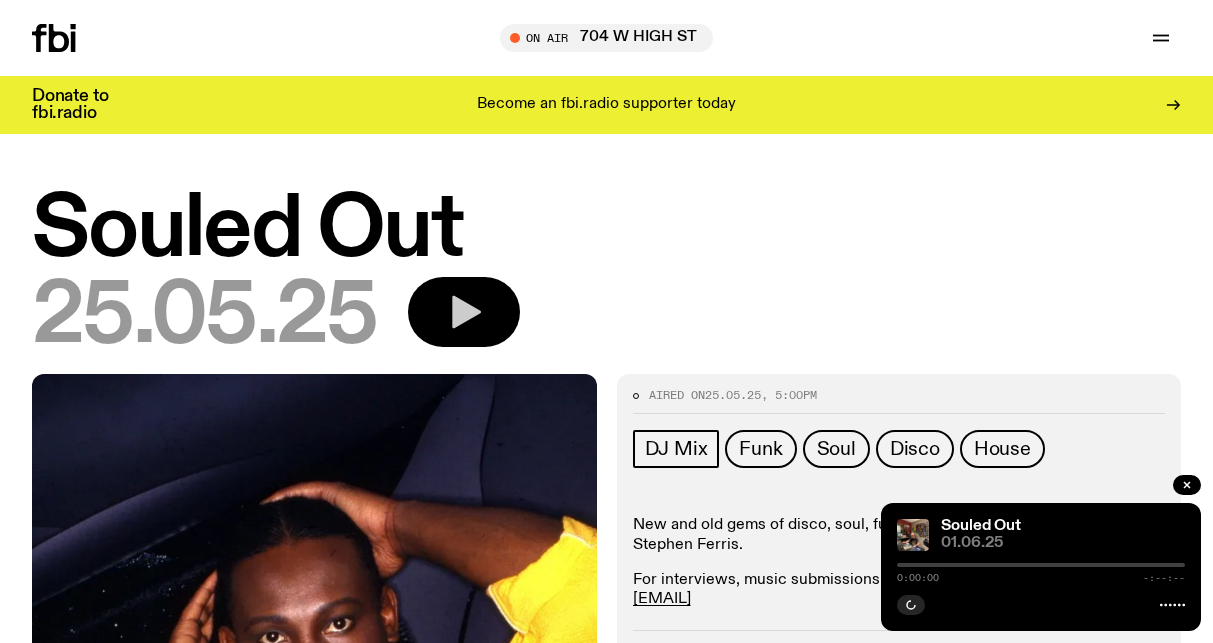 click 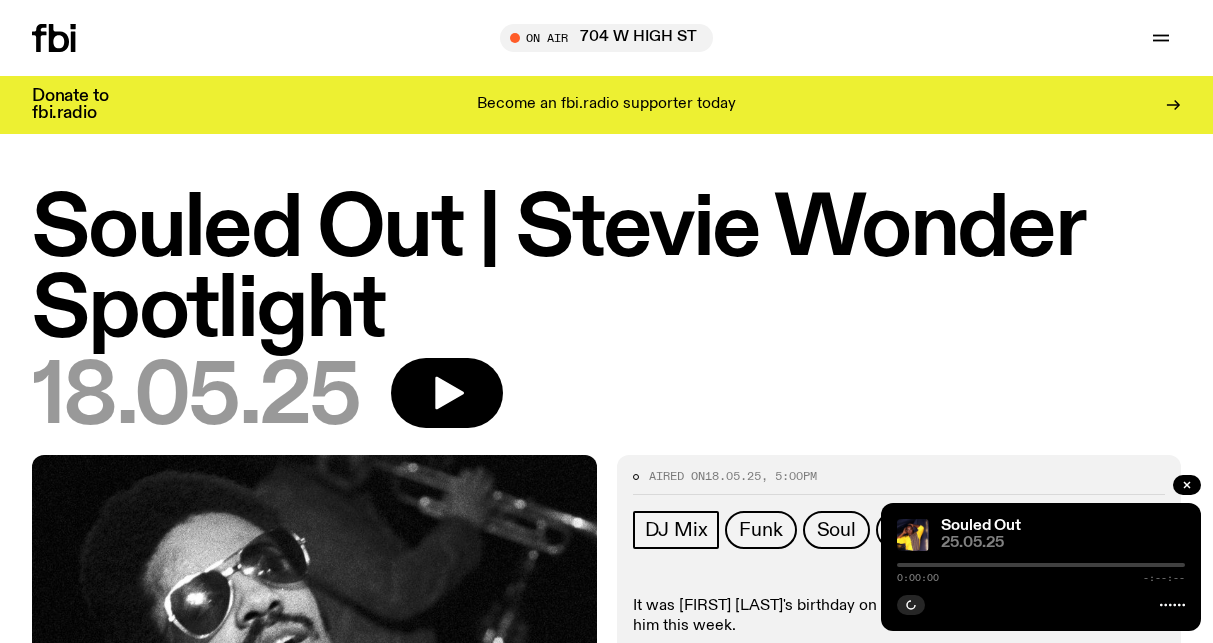 scroll, scrollTop: 0, scrollLeft: 0, axis: both 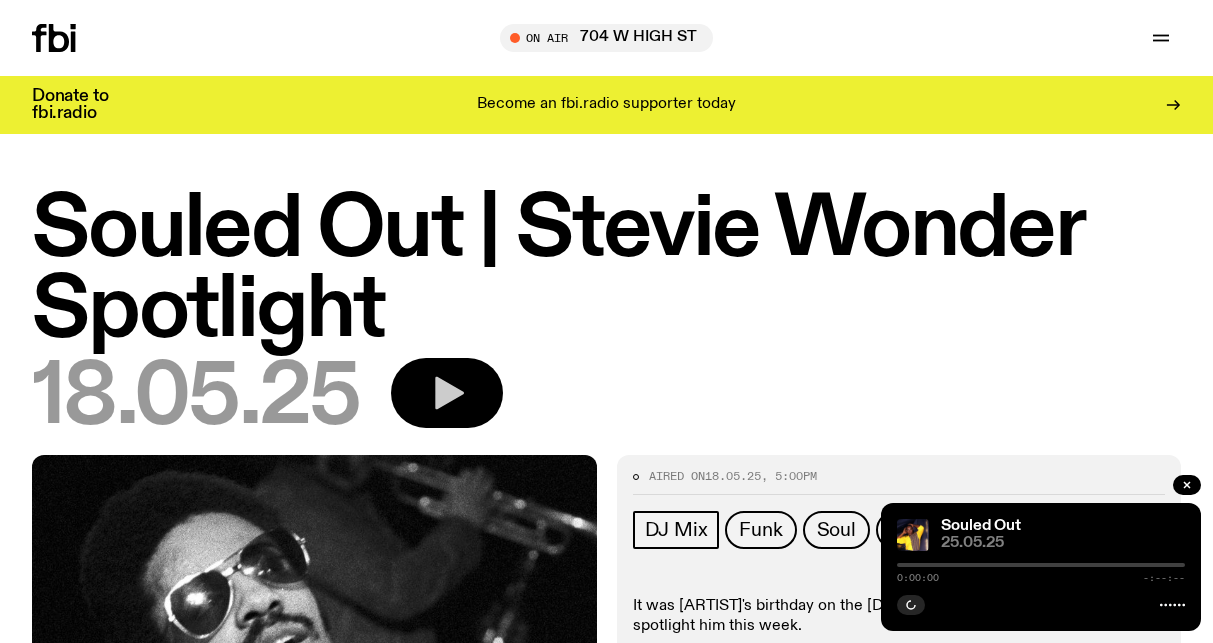 click 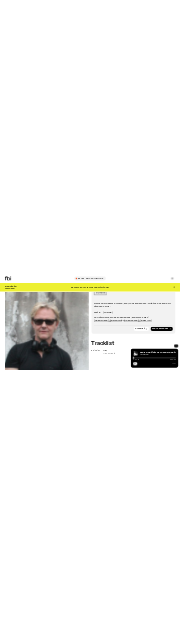 scroll, scrollTop: 145, scrollLeft: 0, axis: vertical 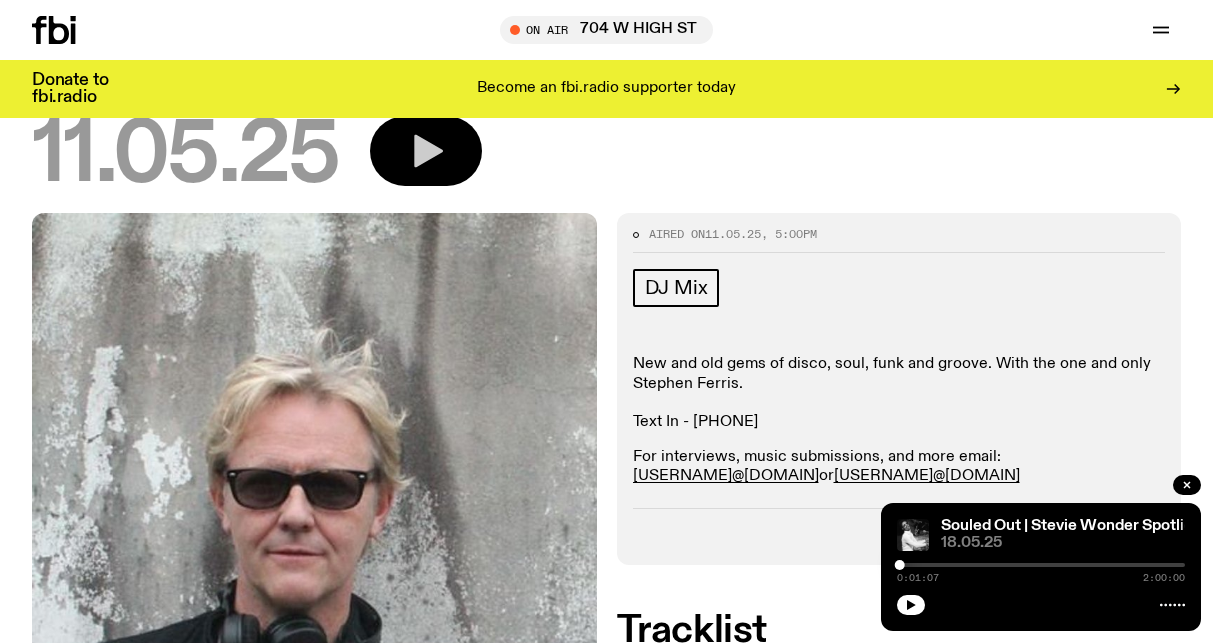click 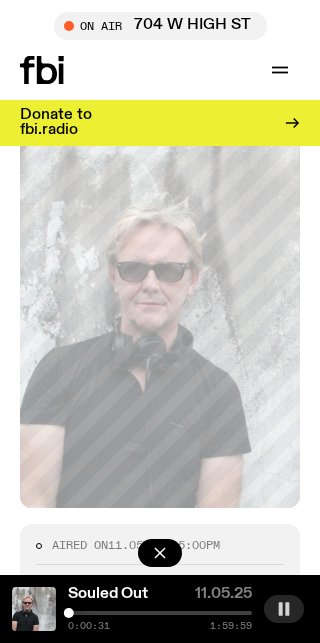 click 